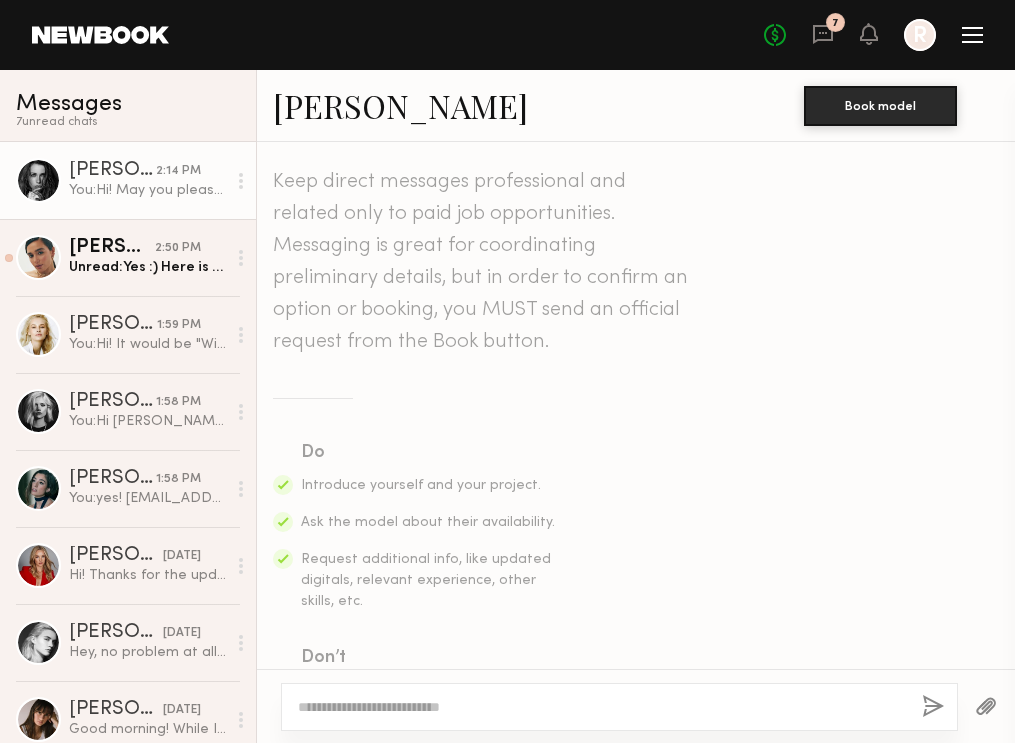 scroll, scrollTop: 0, scrollLeft: 0, axis: both 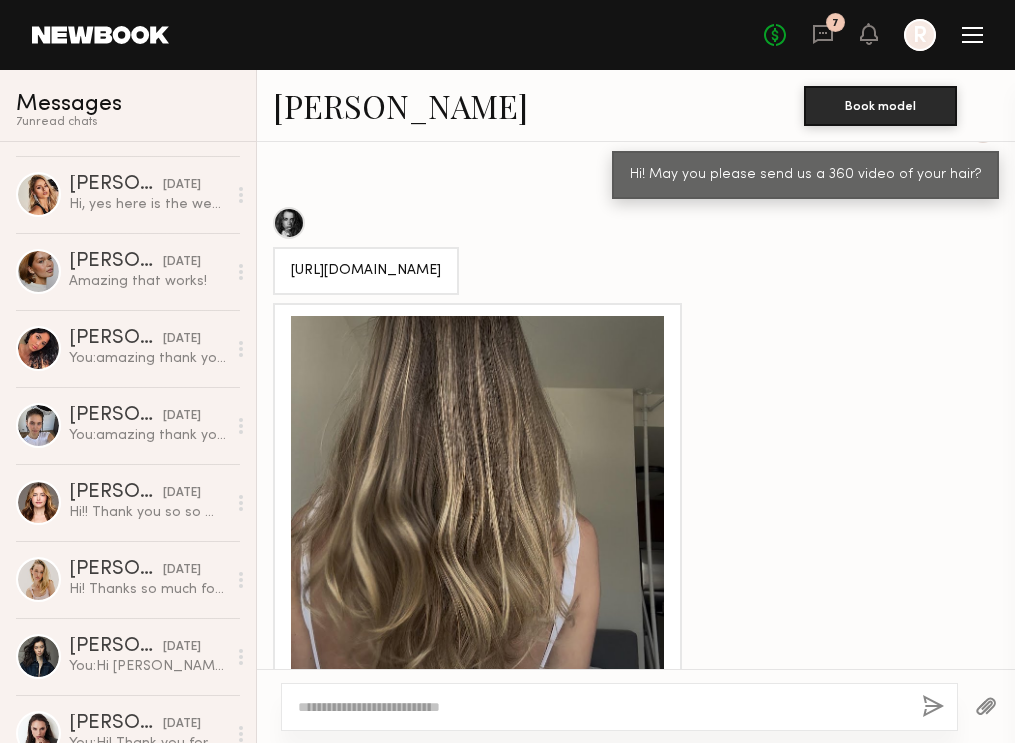 drag, startPoint x: 462, startPoint y: 185, endPoint x: 281, endPoint y: 188, distance: 181.02486 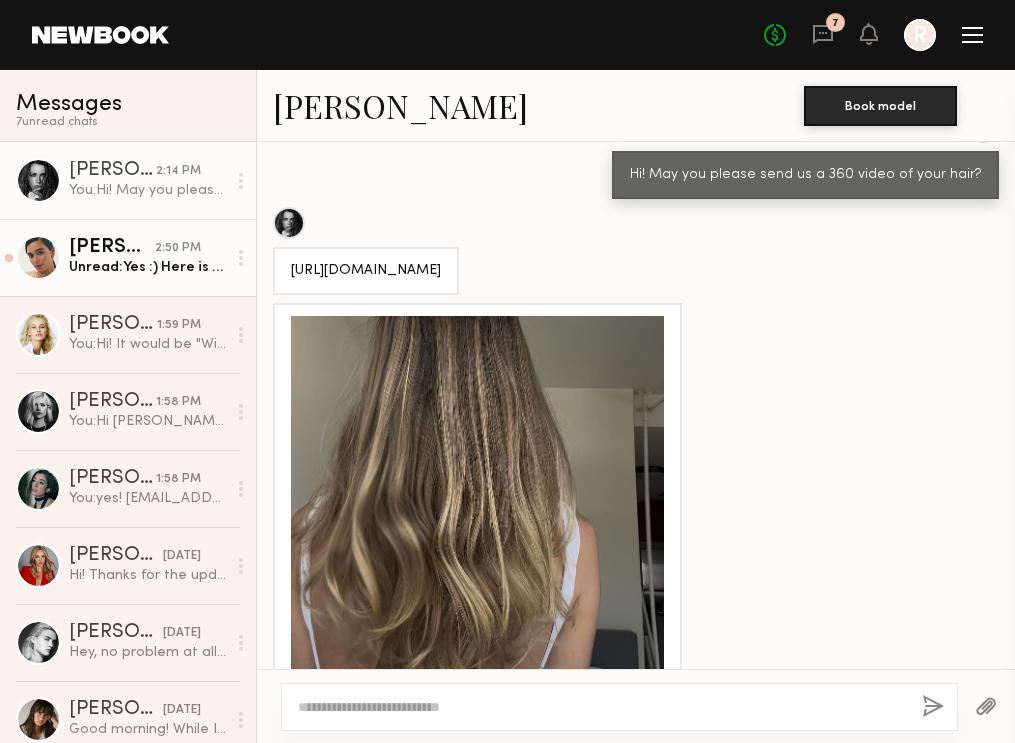 scroll, scrollTop: 0, scrollLeft: 0, axis: both 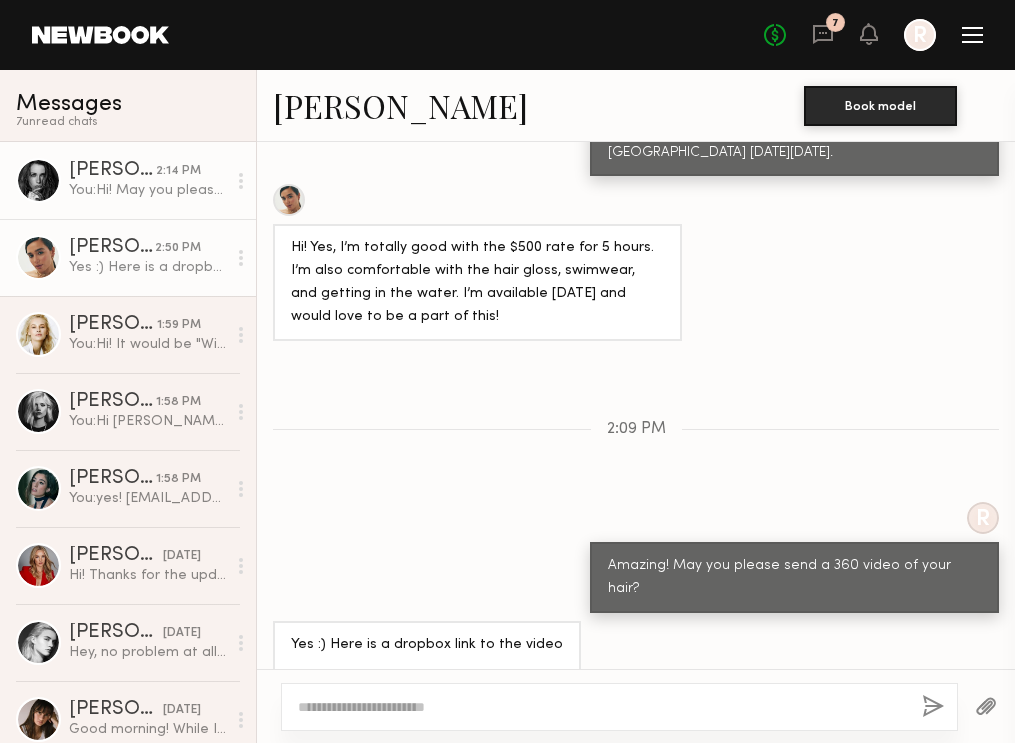 click on "You:  Hi! May you please send us a 360 video of your hair?" 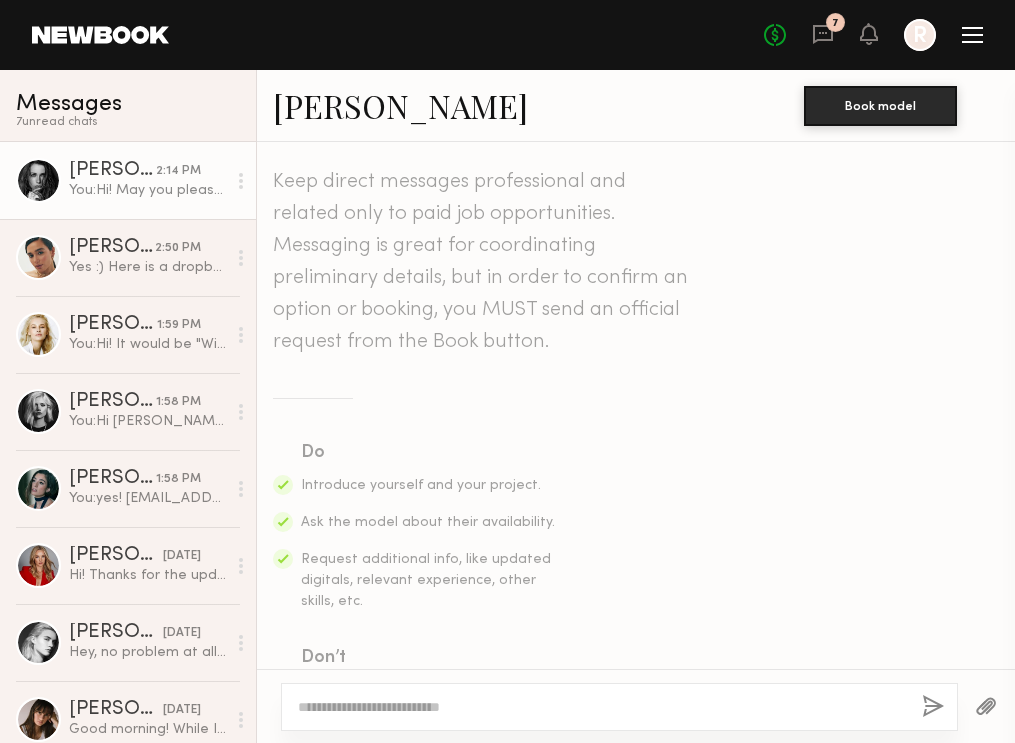 scroll, scrollTop: 2679, scrollLeft: 0, axis: vertical 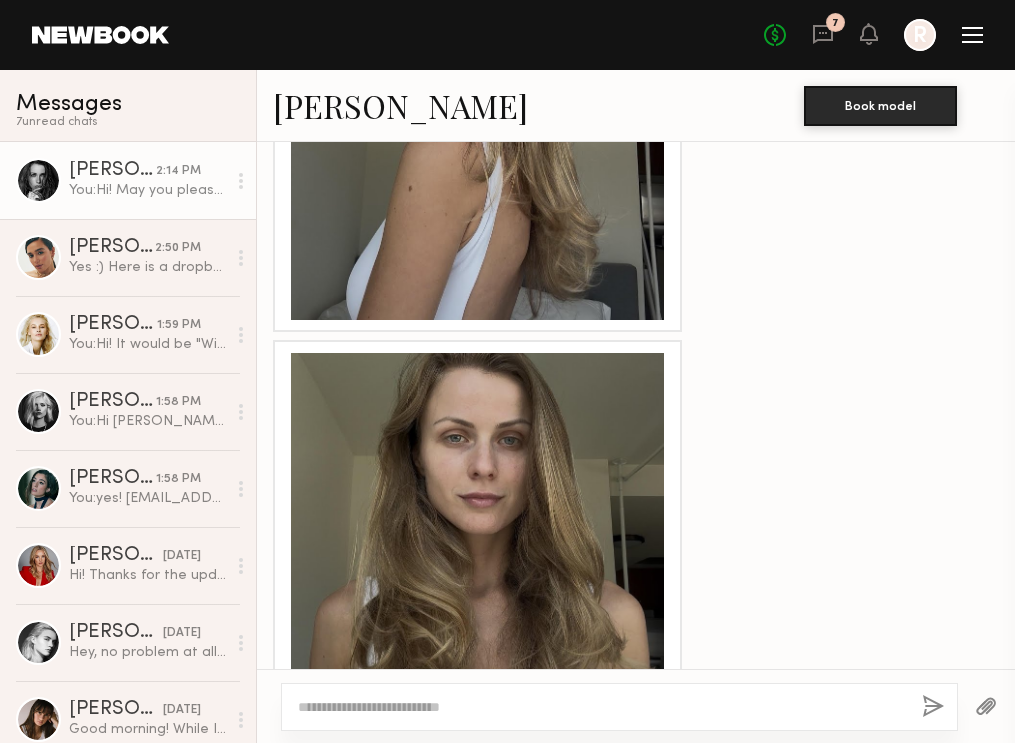 click on "[PERSON_NAME]" 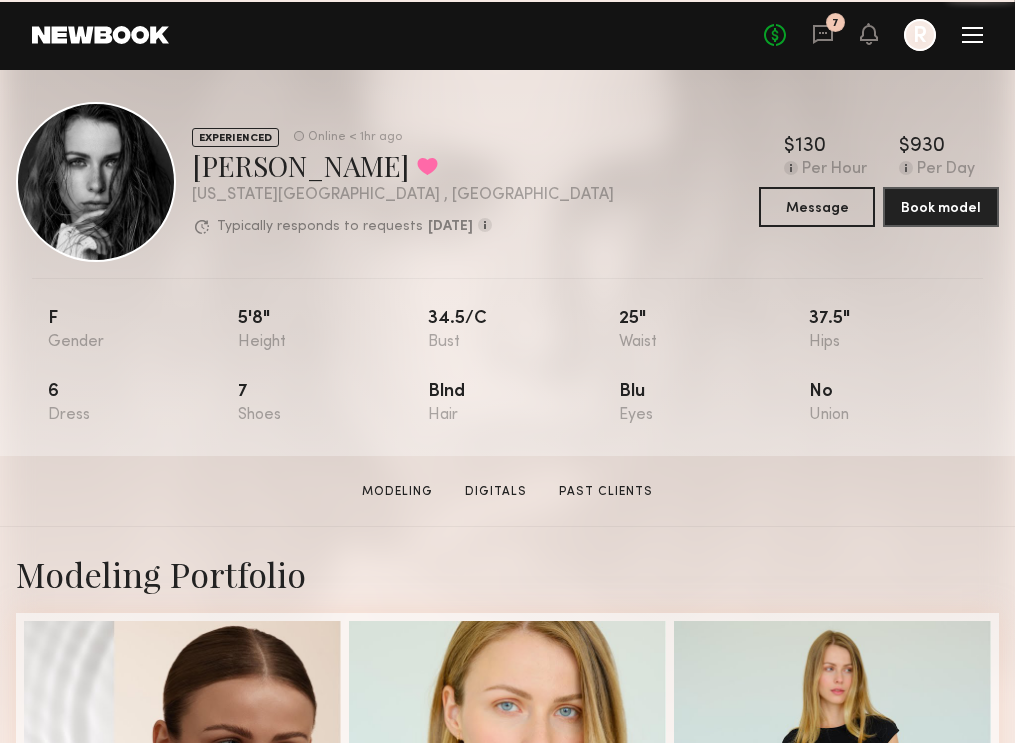 scroll, scrollTop: 0, scrollLeft: 0, axis: both 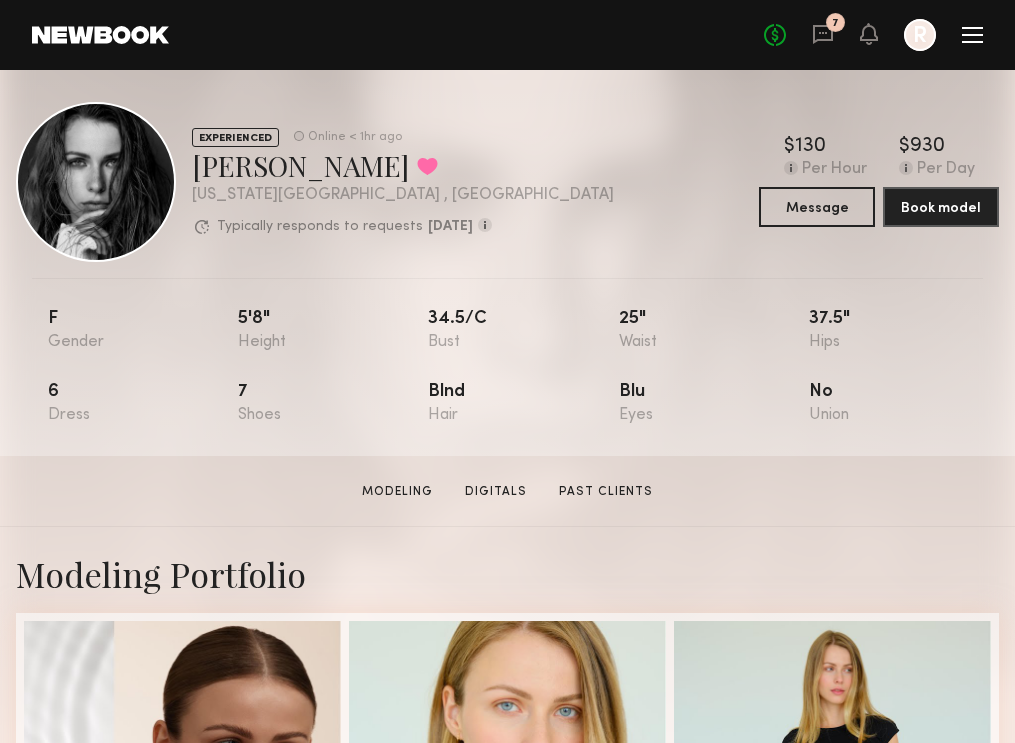 click on "EXPERIENCED Online < 1hr ago  Kristina T.  Favorited New York City , NY  Typically responds to requests  within 3 days  How quickly the model responds to new   requests, on average. For best results,   start new talent interactions with a   request and use messages to add or   collect additional info.  Typically responds: within 3 days Online < 1hr ago  $   Typical rate set by model.  Can vary by project & usage.  130 Per Hour  $   Typical rate set by model.  Can vary by project & usage.  930 Per Day  Message  Book model" 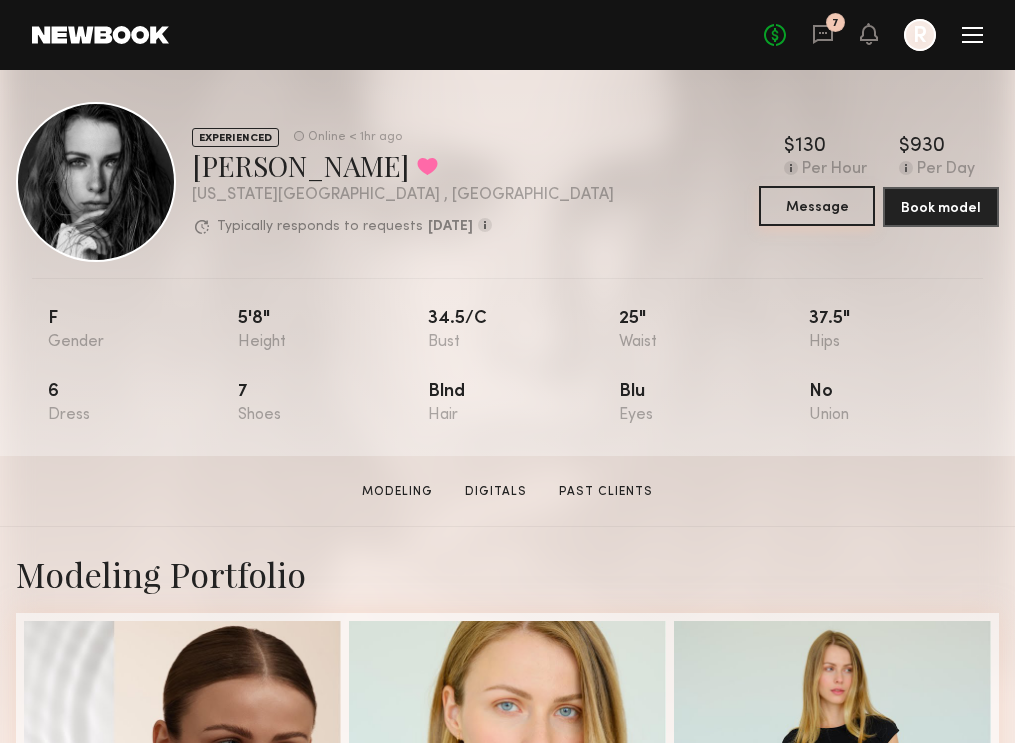 click on "Message" 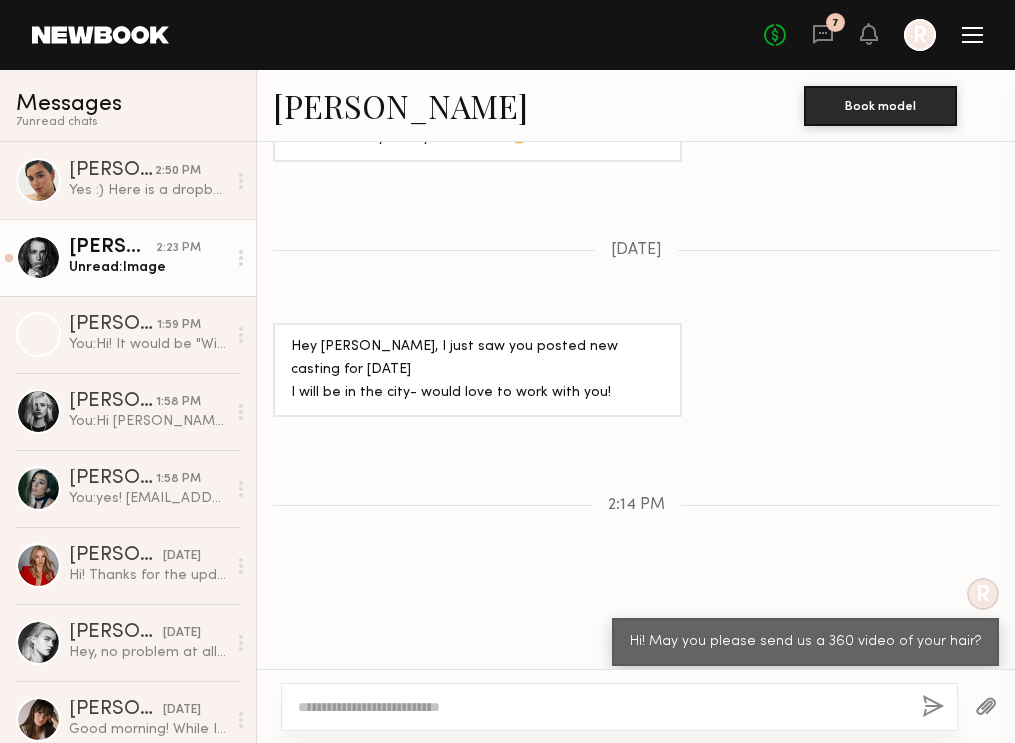 scroll, scrollTop: 1384, scrollLeft: 0, axis: vertical 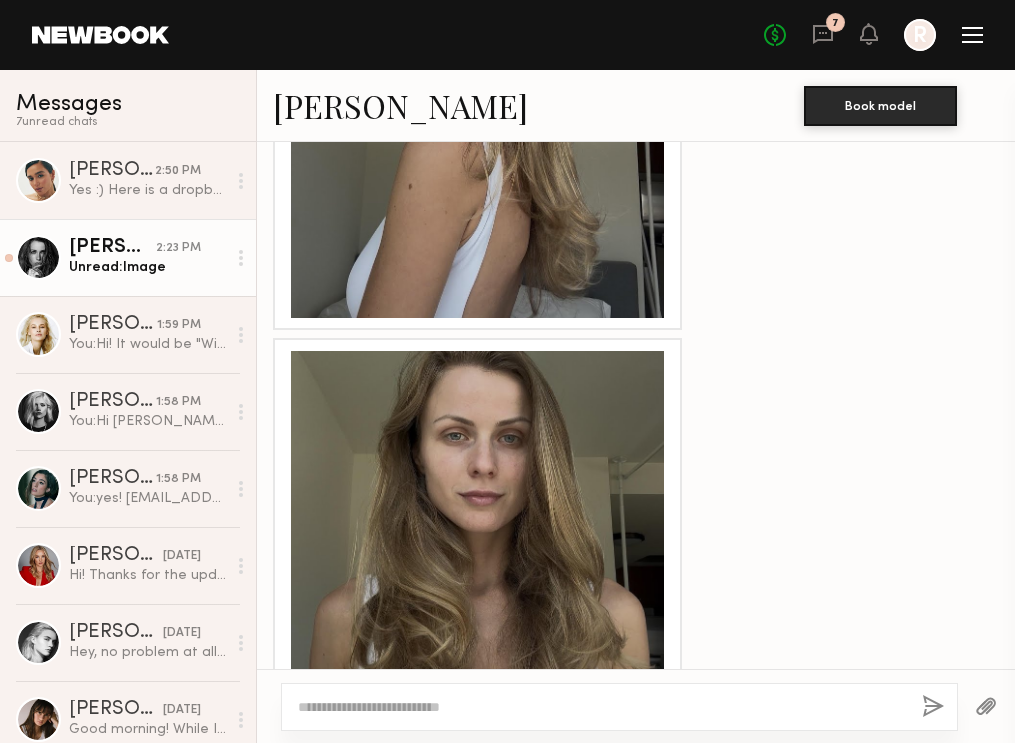 click 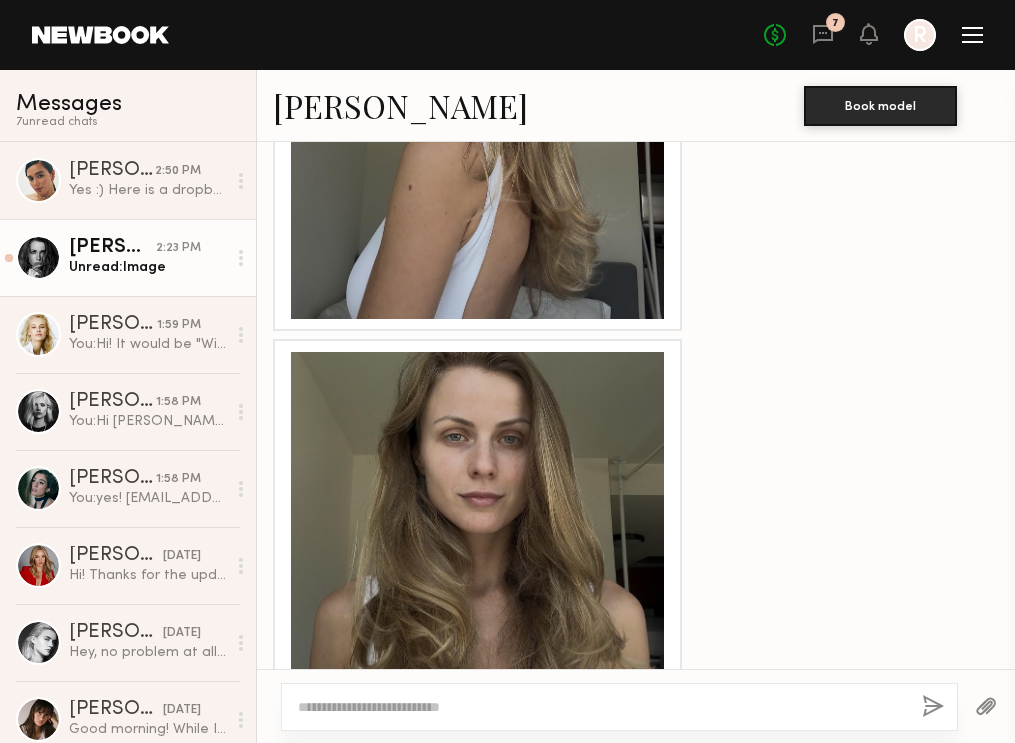 scroll, scrollTop: 2679, scrollLeft: 0, axis: vertical 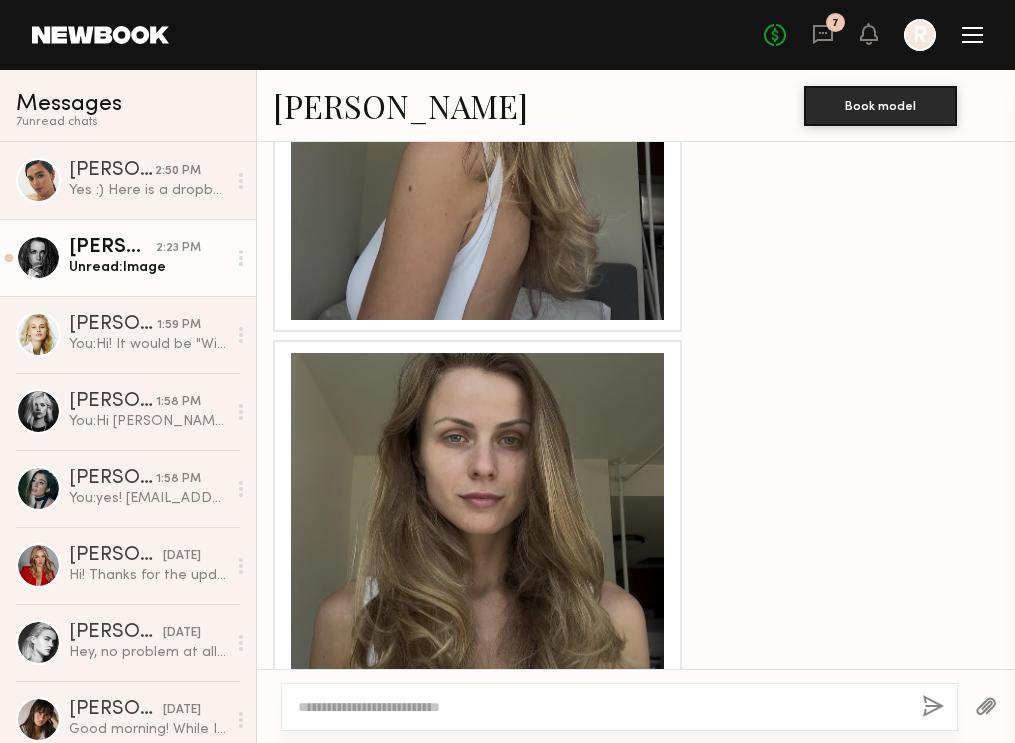 click 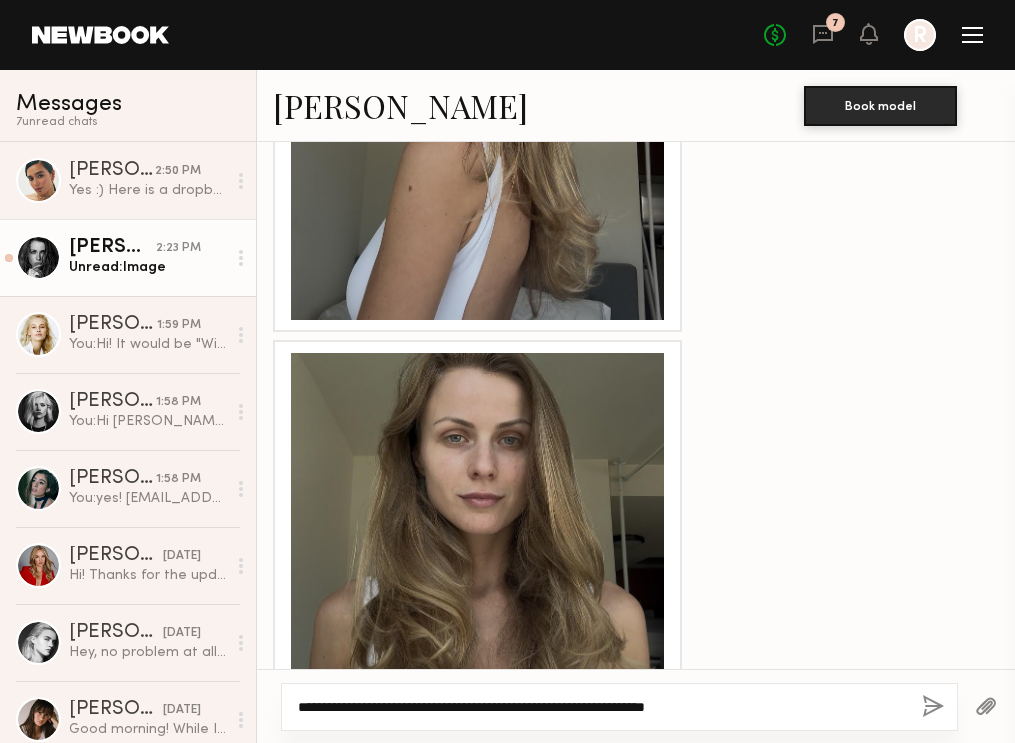 type on "**********" 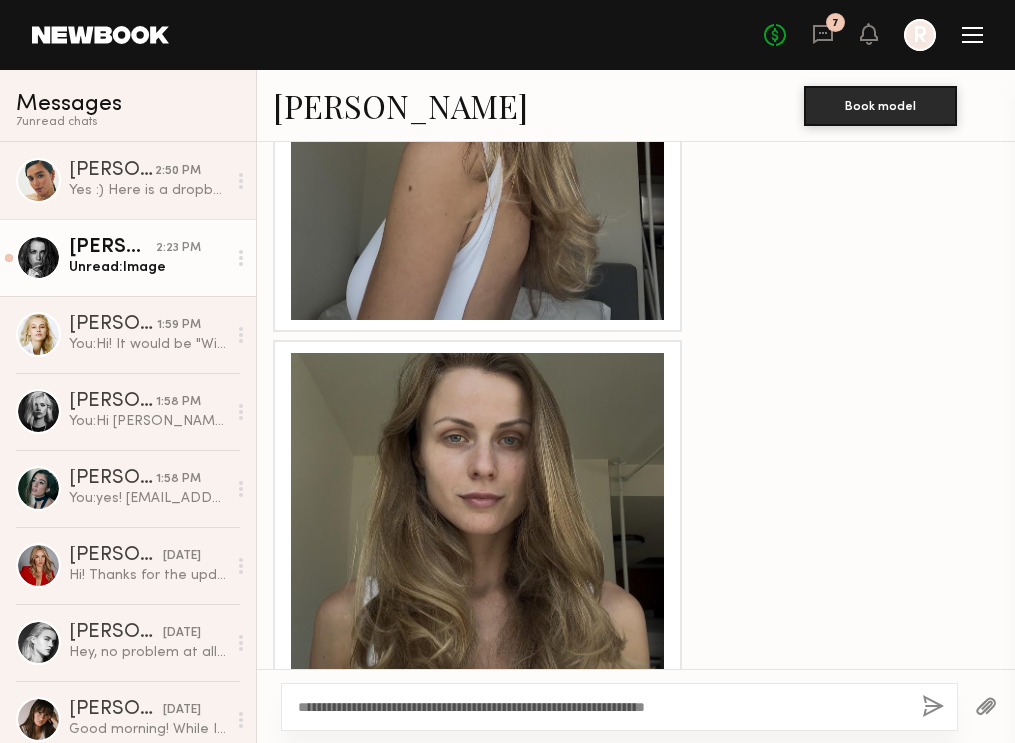 click 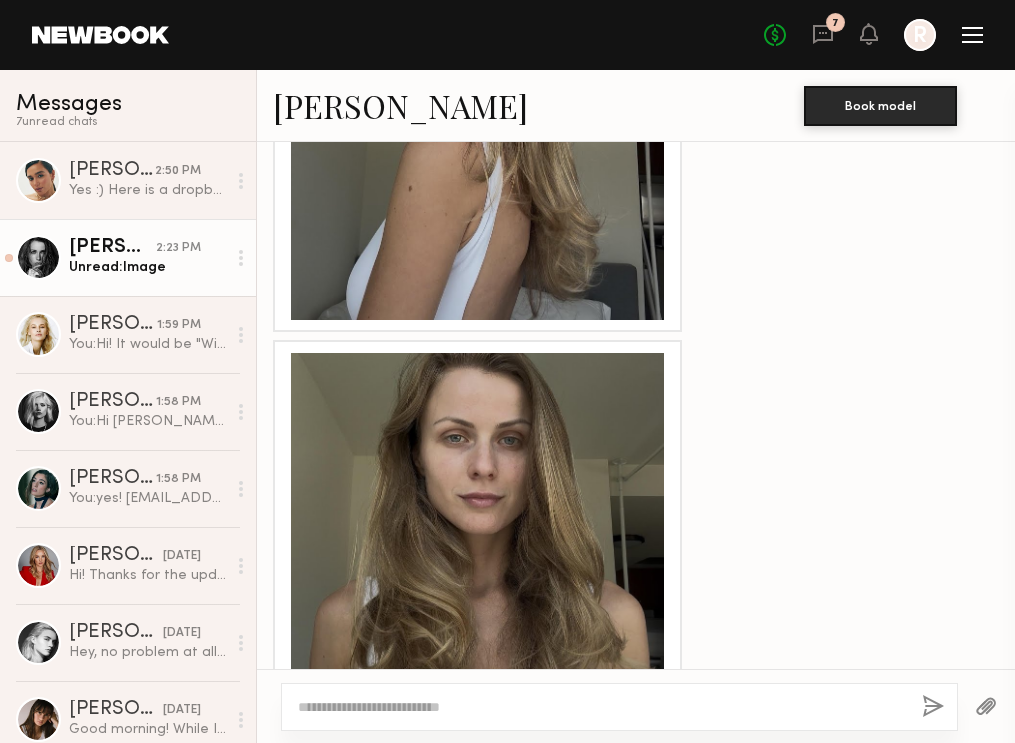 scroll, scrollTop: 2909, scrollLeft: 0, axis: vertical 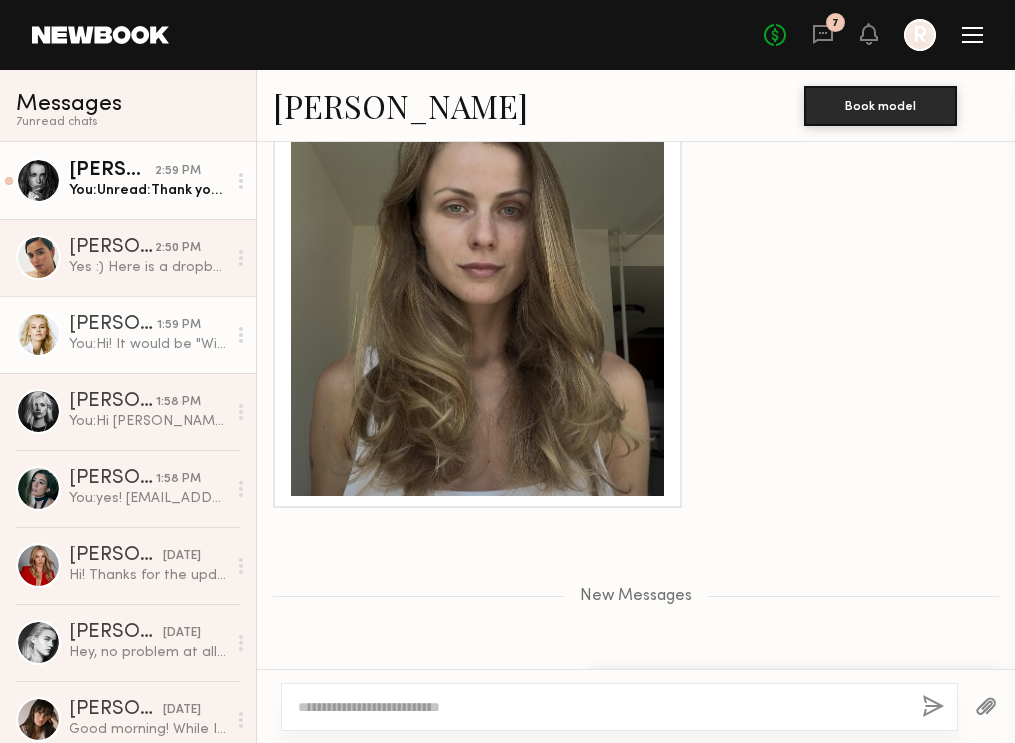 click on "ANASTASIA B. 1:59 PM You:  Hi! It would be "Winter Wheat" by Kristin Ess Hair!" 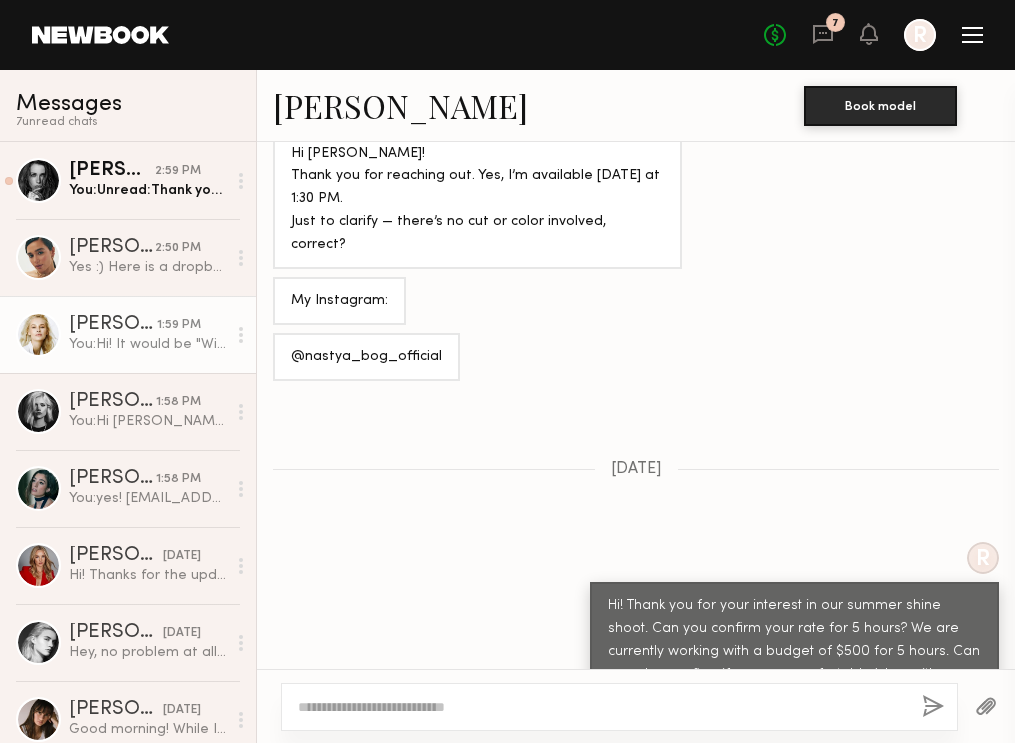scroll, scrollTop: 1415, scrollLeft: 0, axis: vertical 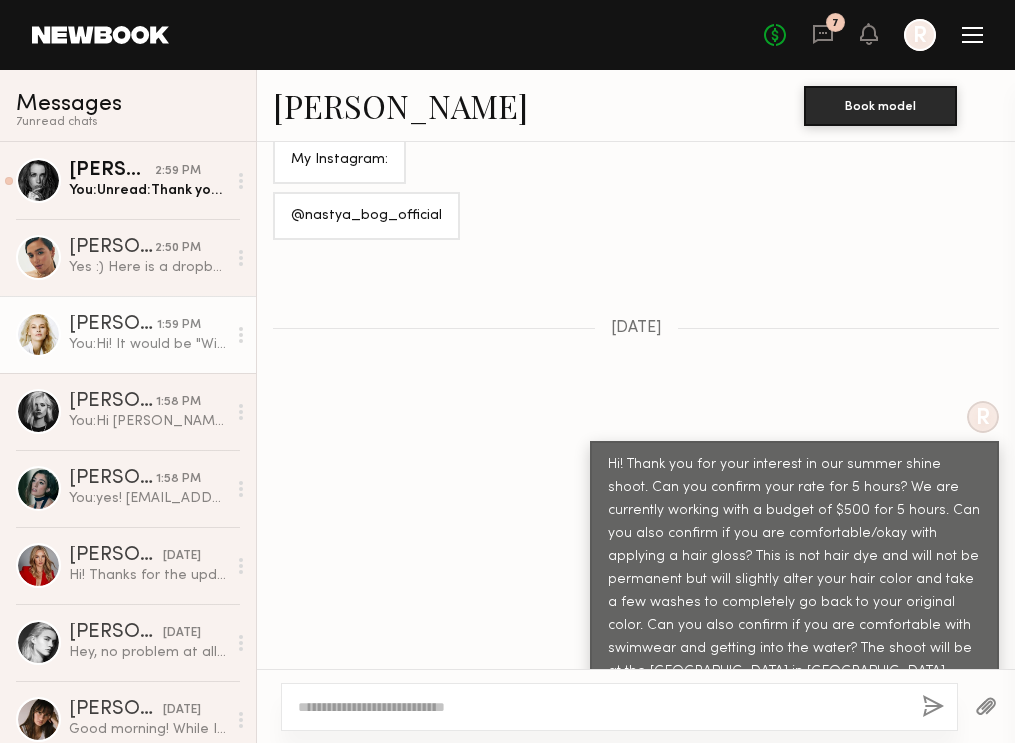 click on "Hi! Thank you for your interest in our summer shine shoot. Can you confirm your rate for 5 hours? We are currently working with a budget of $500 for 5 hours. Can you also confirm if you are comfortable/okay with applying a hair gloss? This is not hair dye and will not be permanent but will slightly alter your hair color and take a few washes to completely go back to your original color. Can you also confirm if you are comfortable with swimwear and getting into the water? The shoot will be at the [GEOGRAPHIC_DATA] in [GEOGRAPHIC_DATA] [DATE][DATE]." 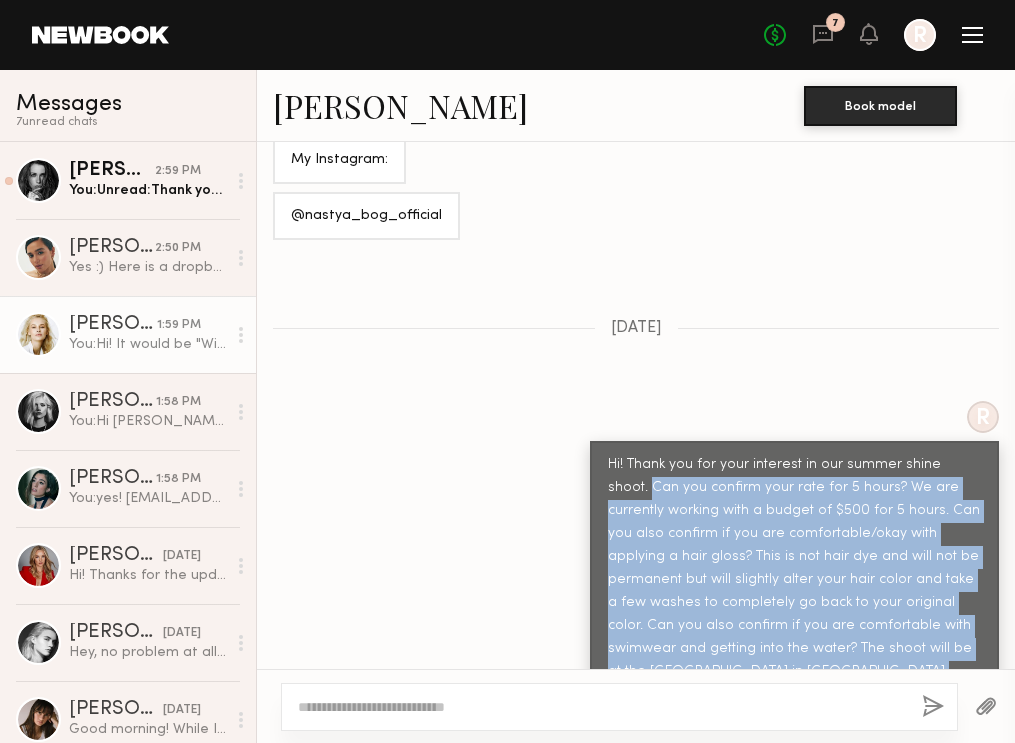 drag, startPoint x: 606, startPoint y: 382, endPoint x: 887, endPoint y: 566, distance: 335.88242 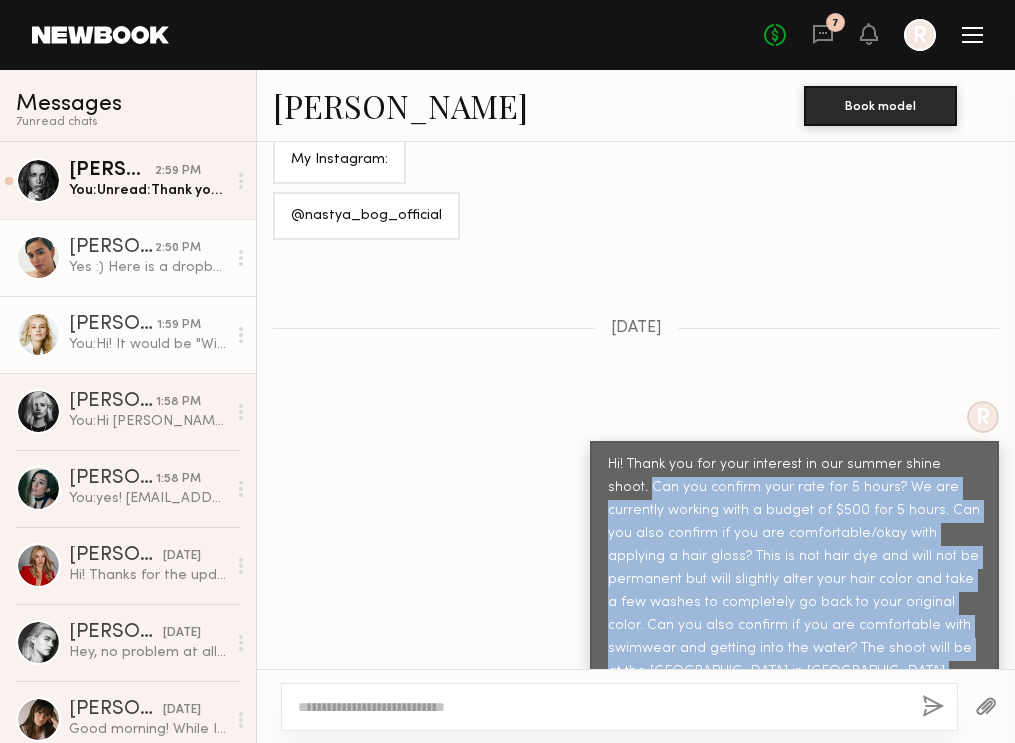 click on "Yes :) Here is a dropbox link to the video
[URL][DOMAIN_NAME]" 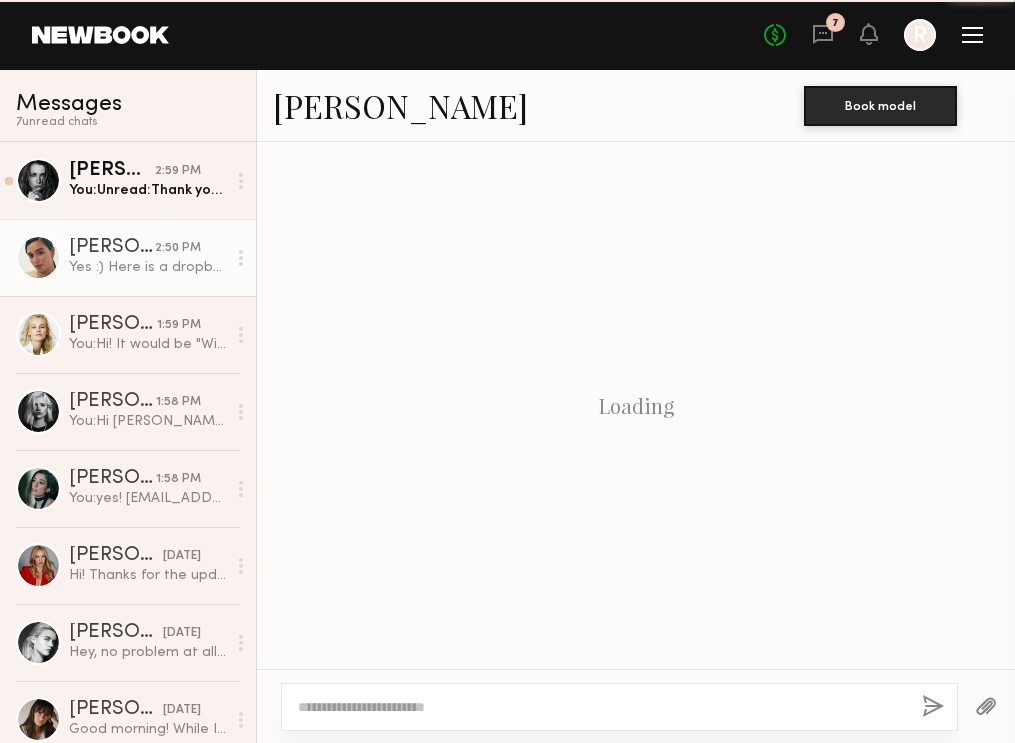 scroll, scrollTop: 1169, scrollLeft: 0, axis: vertical 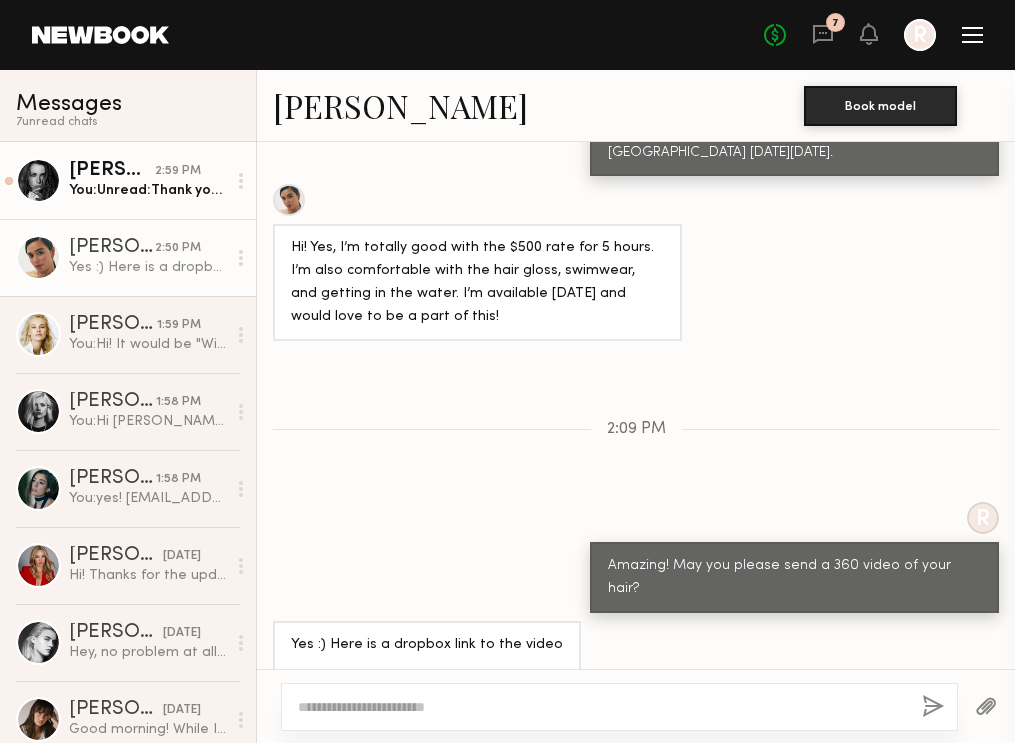 click on "You:  Unread:  Thank you! We've passed this on to our team. Xx Will update you asap!" 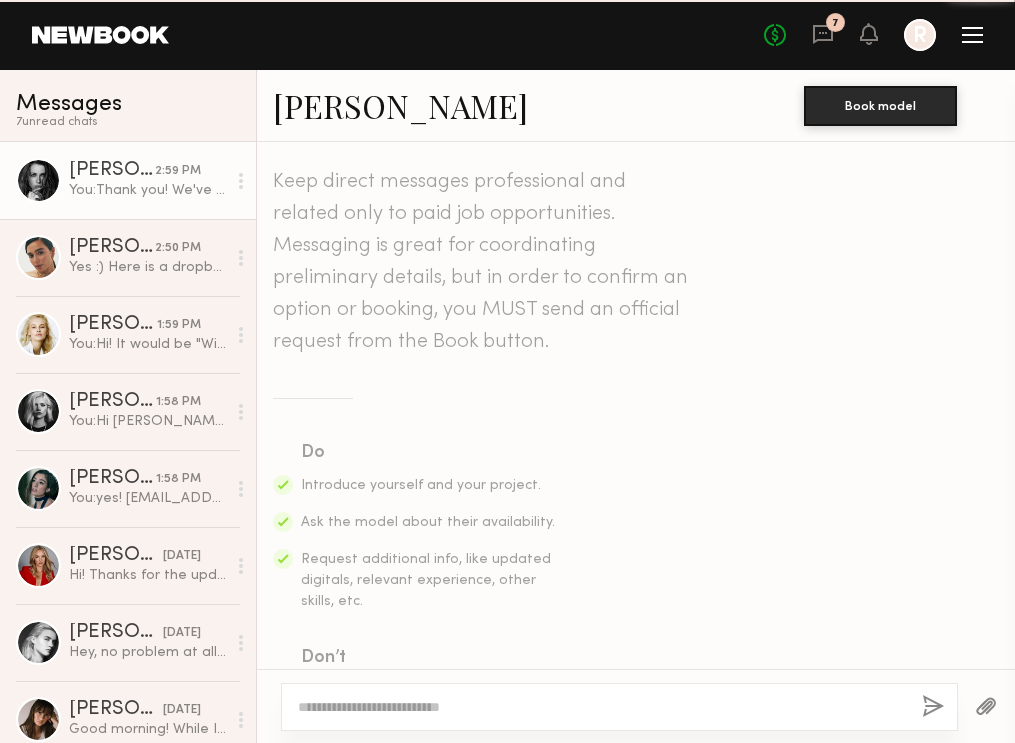 scroll, scrollTop: 2756, scrollLeft: 0, axis: vertical 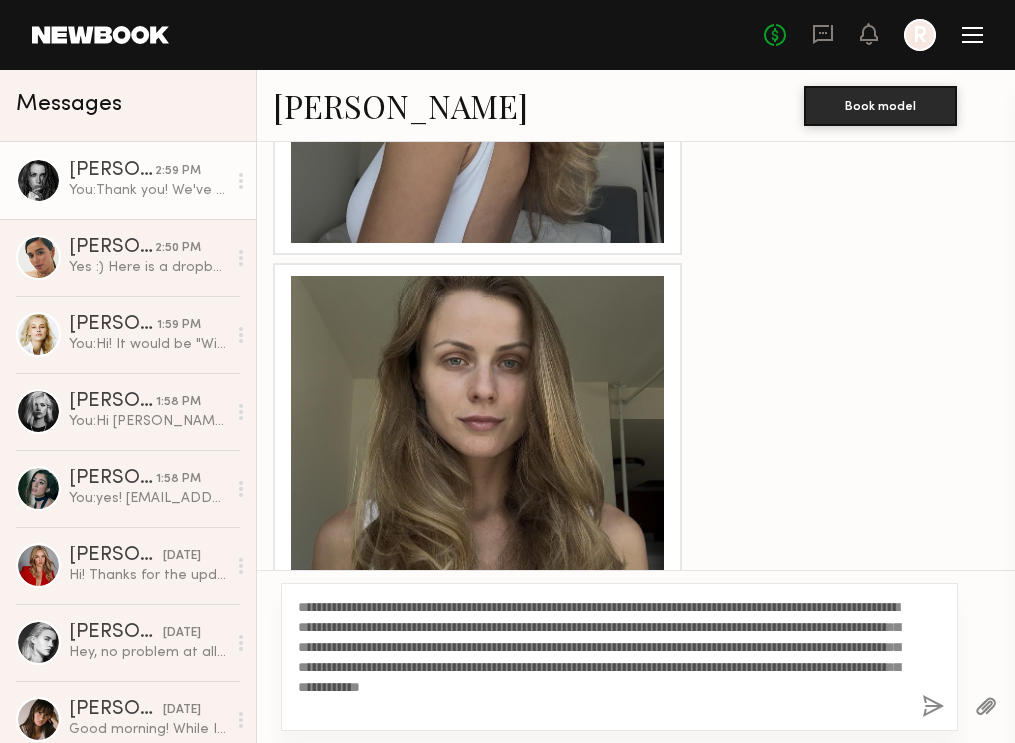 click on "**********" 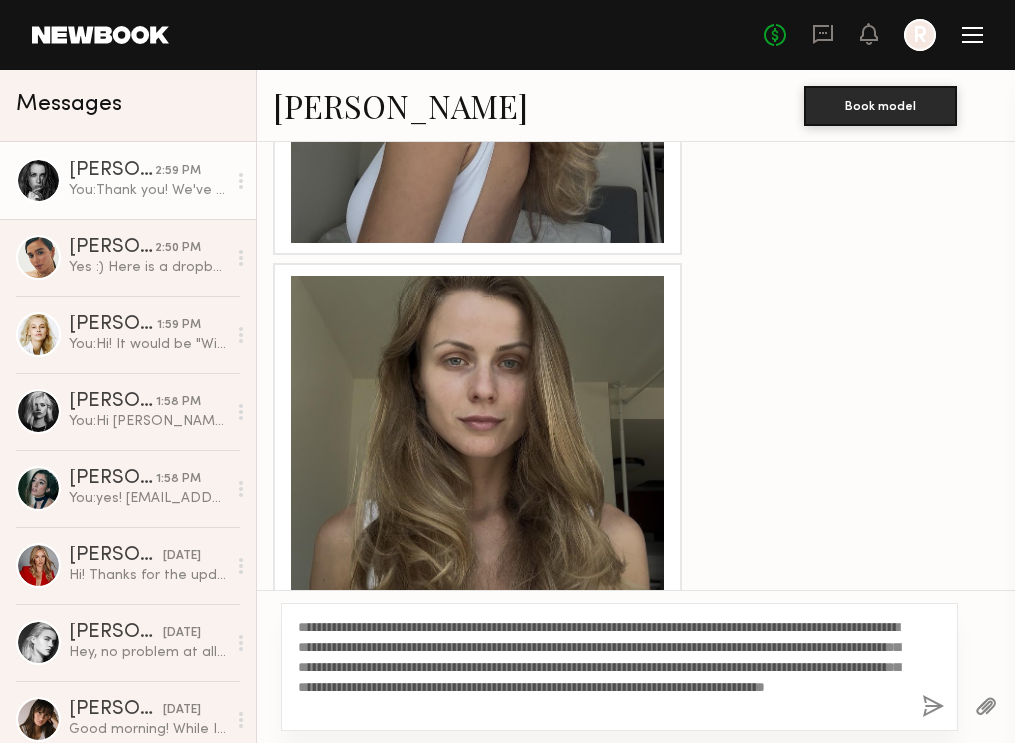 click on "**********" 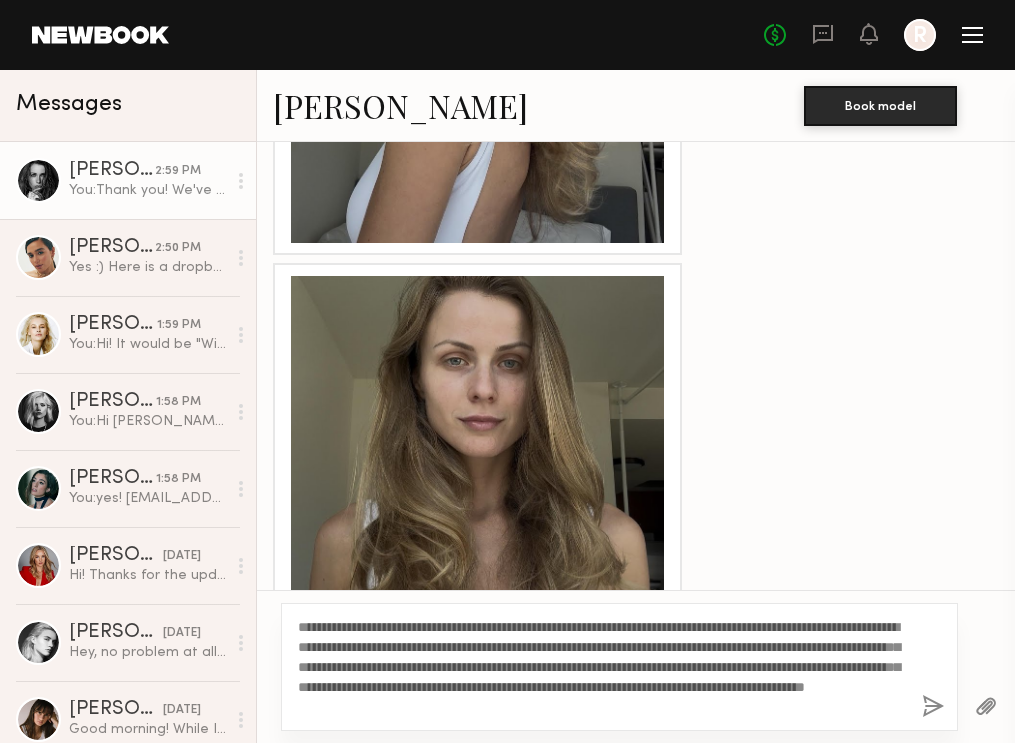 click on "**********" 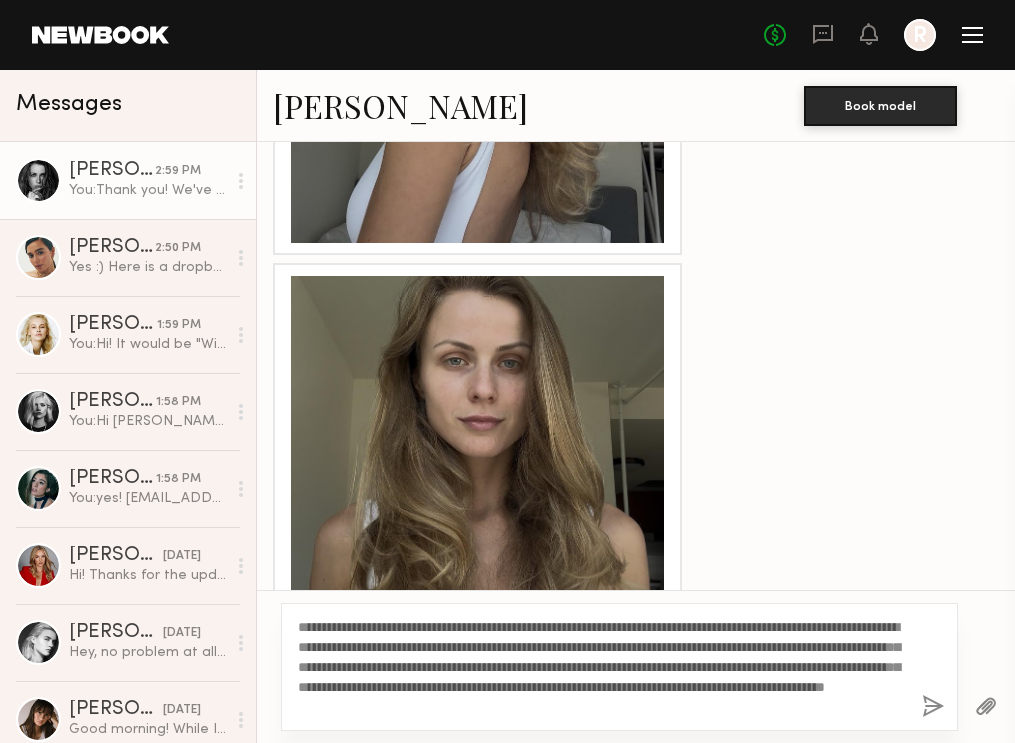 click on "**********" 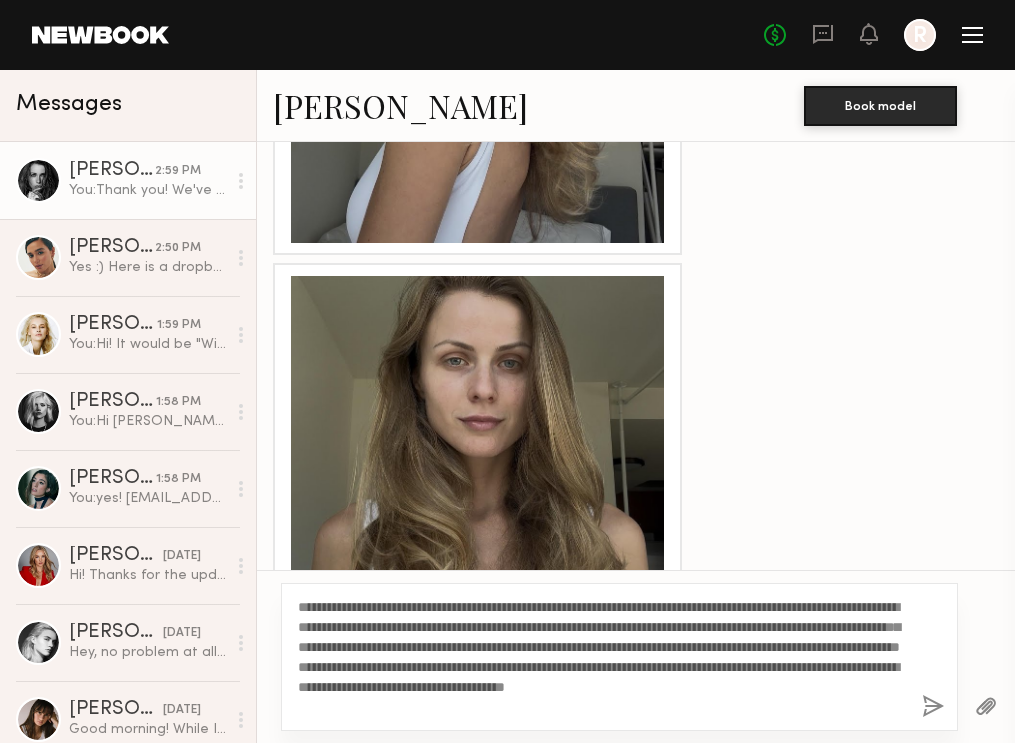 type on "**********" 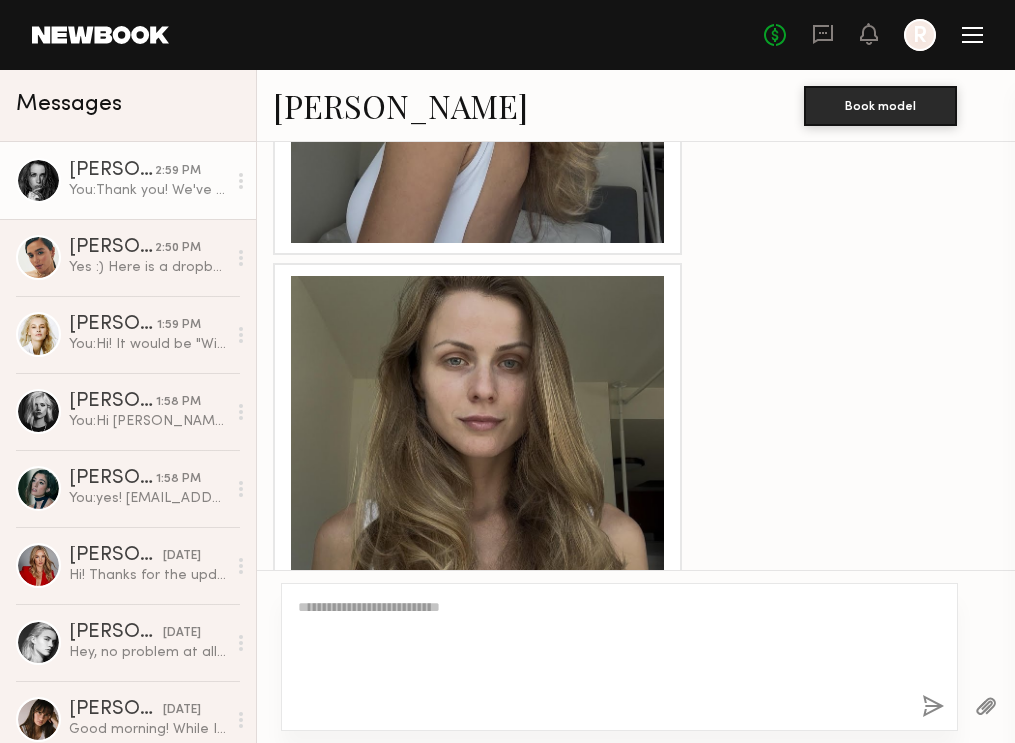scroll, scrollTop: 3049, scrollLeft: 0, axis: vertical 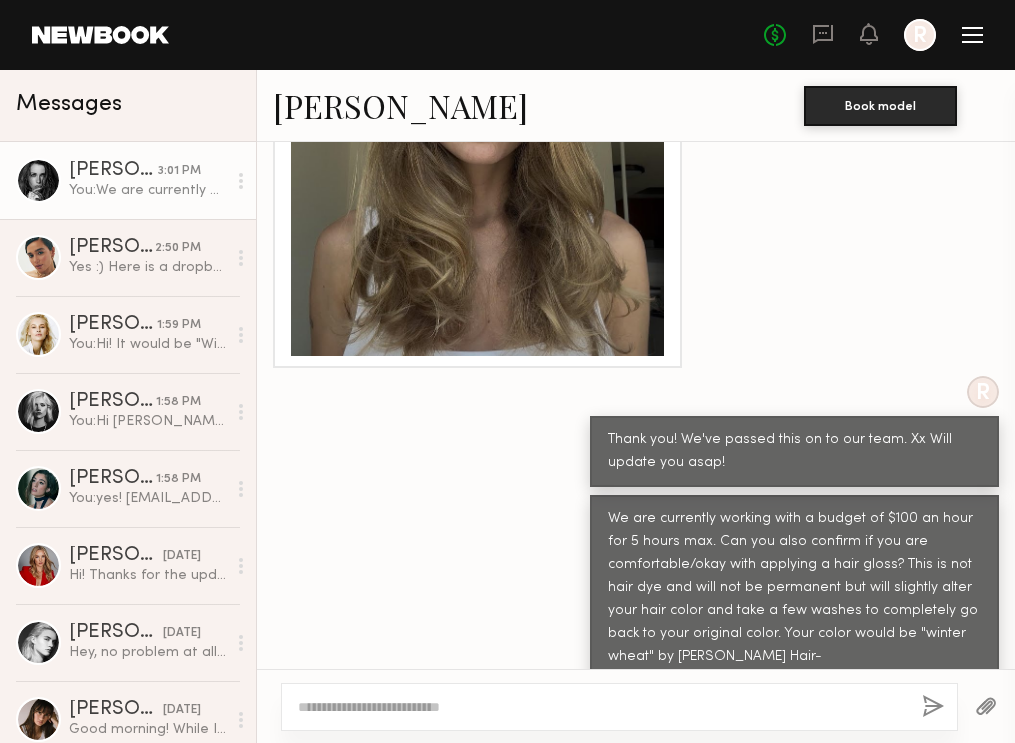 click on "We are currently working with a budget of $100 an hour for 5 hours max. Can you also confirm if you are comfortable/okay with applying a hair gloss? This is not hair dye and will not be permanent but will slightly alter your hair color and take a few washes to completely go back to your original color. Your color would be "winter wheat" by Kristin Ess Hair-
Can you also confirm if you are comfortable with swimwear and getting into the water? The shoot will be at the Rockaway Hotel in Queens NY next Thursday July 31." 